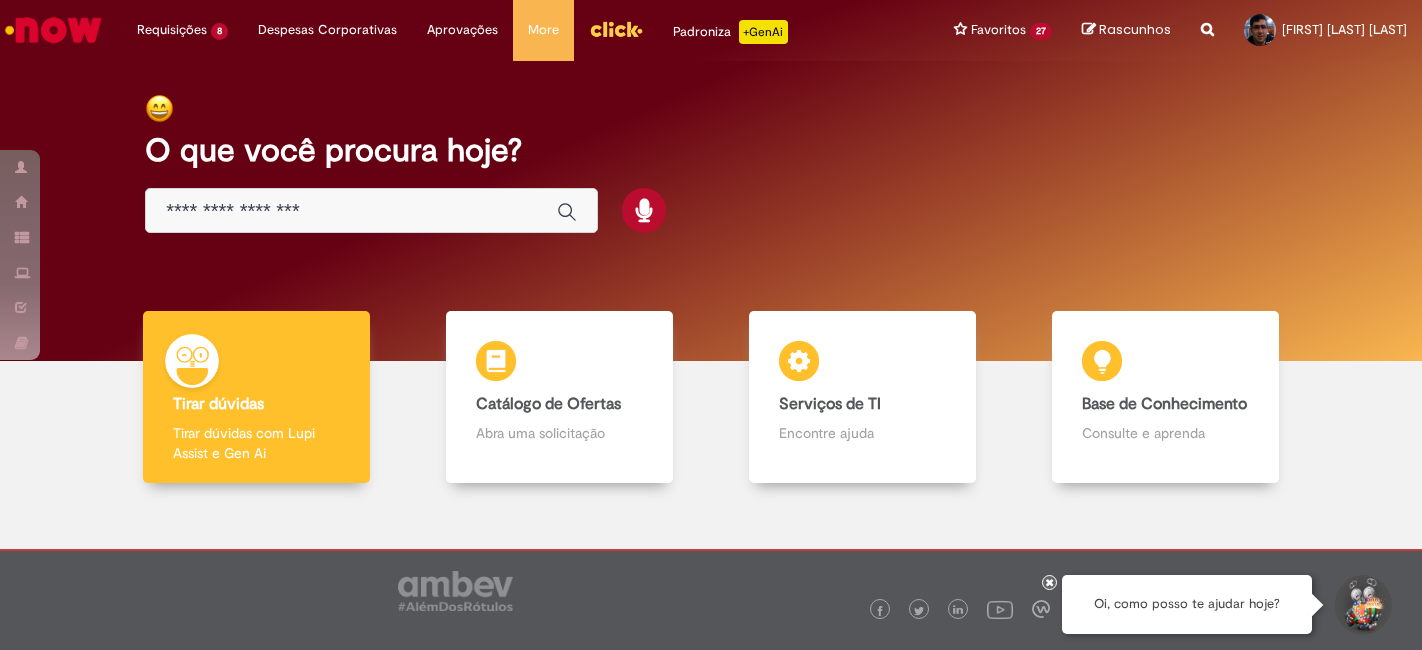 scroll, scrollTop: 0, scrollLeft: 0, axis: both 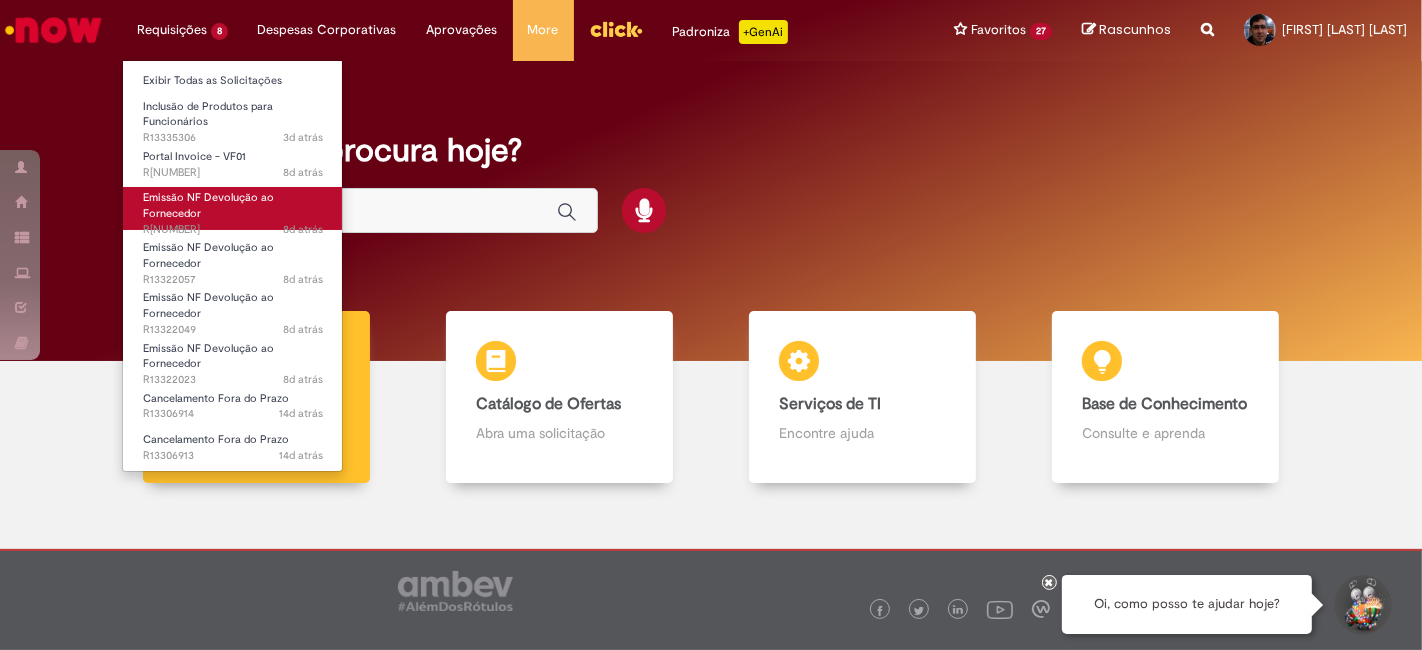 click on "Emissão NF Devolução ao Fornecedor" at bounding box center [208, 205] 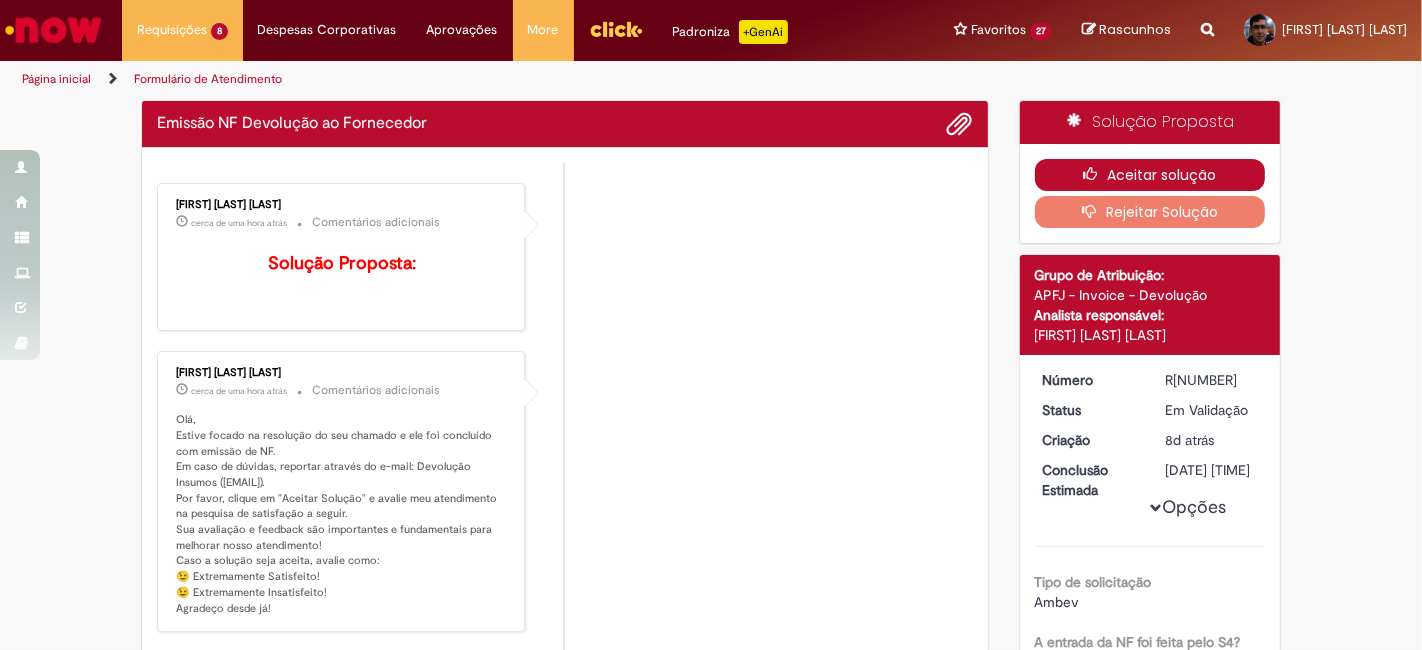 click on "Aceitar solução" at bounding box center (1150, 175) 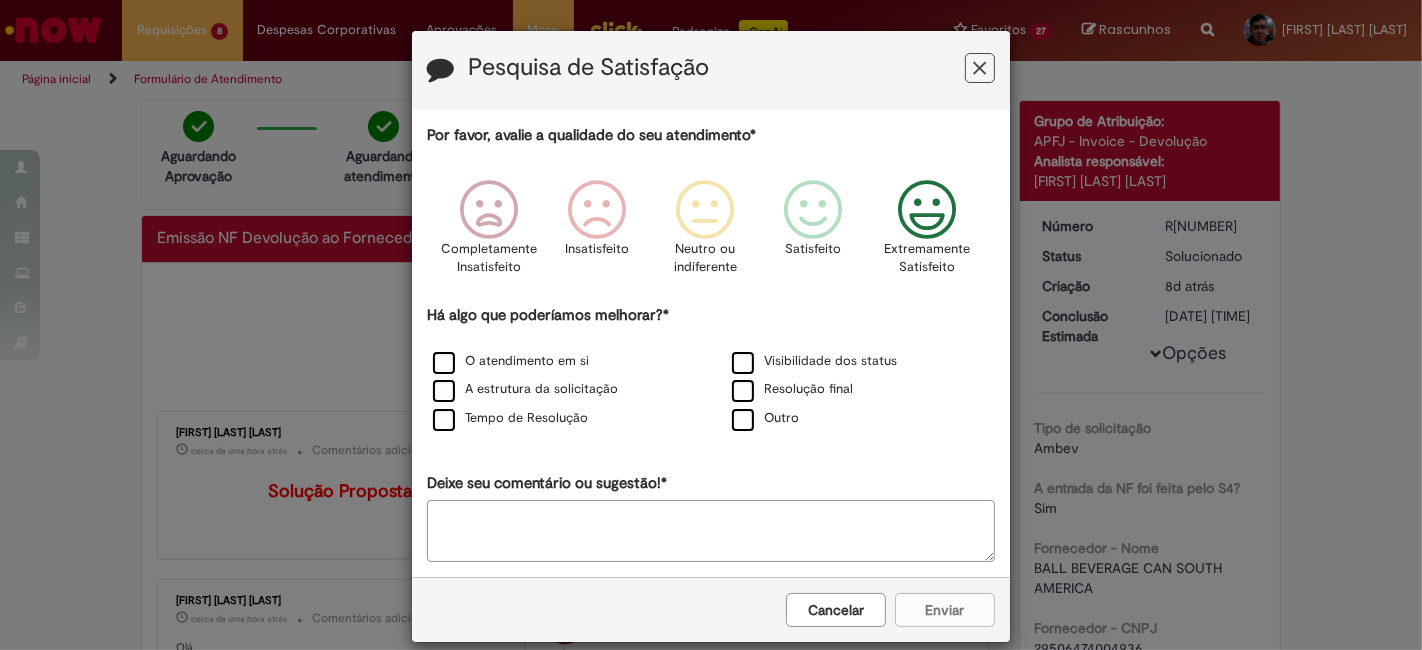 click at bounding box center [927, 210] 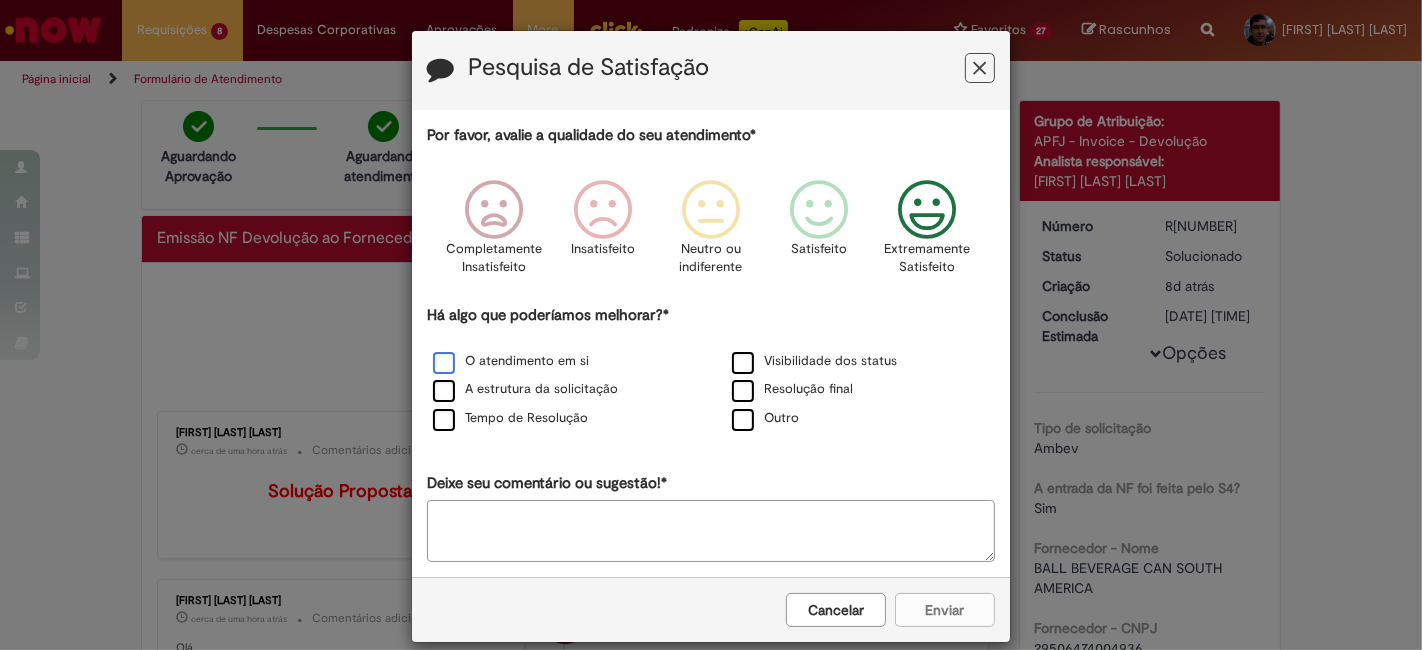 click on "O atendimento em si" at bounding box center (511, 361) 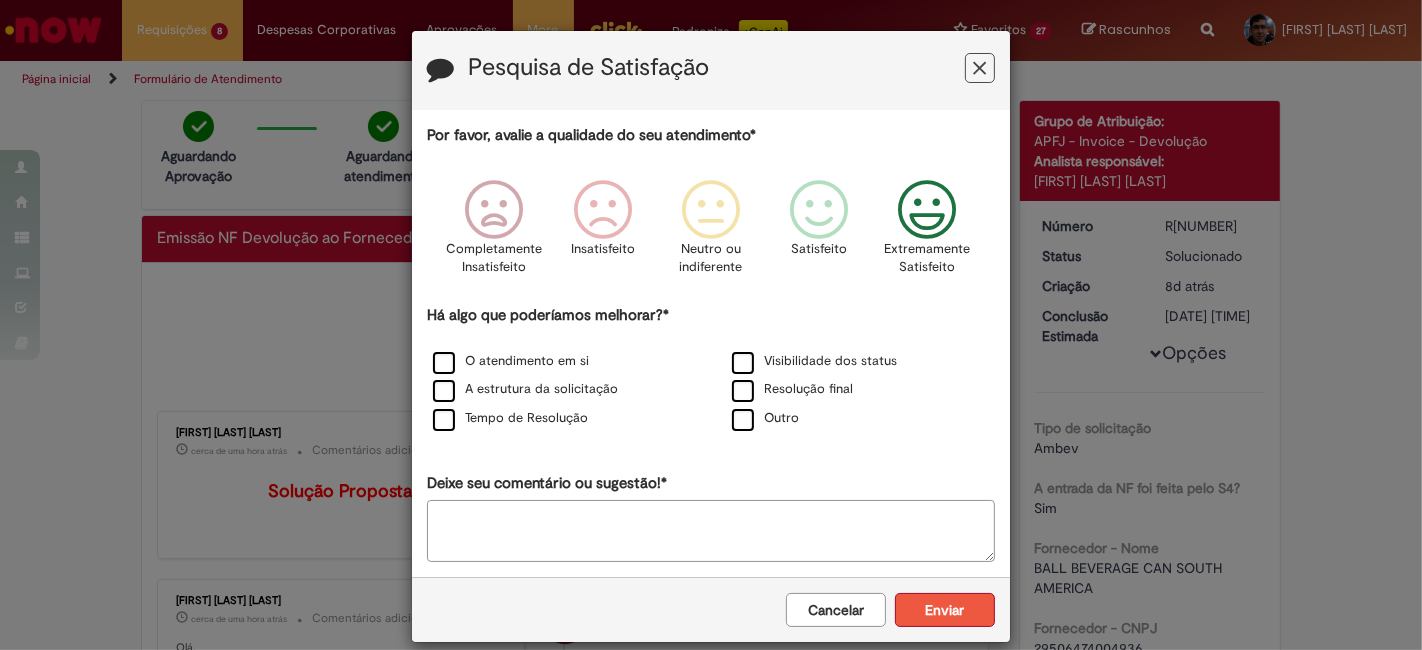 click on "Enviar" at bounding box center [945, 610] 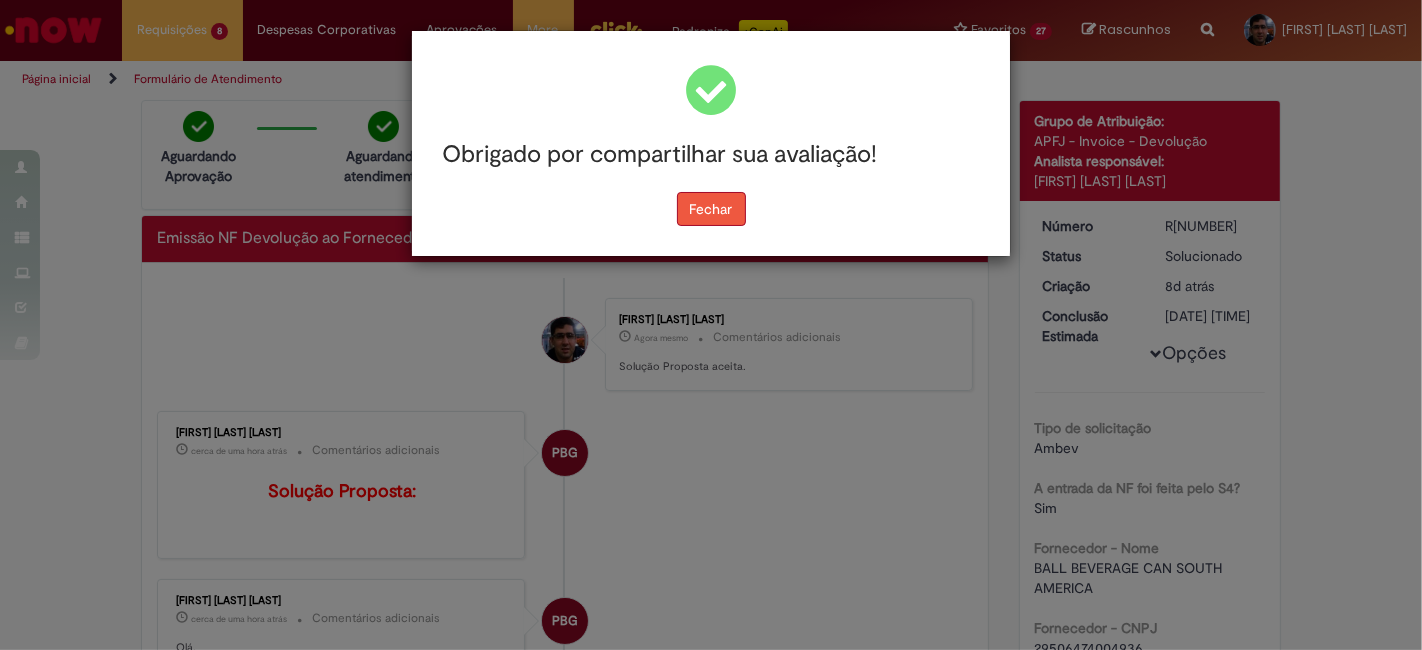 click on "Fechar" at bounding box center (711, 209) 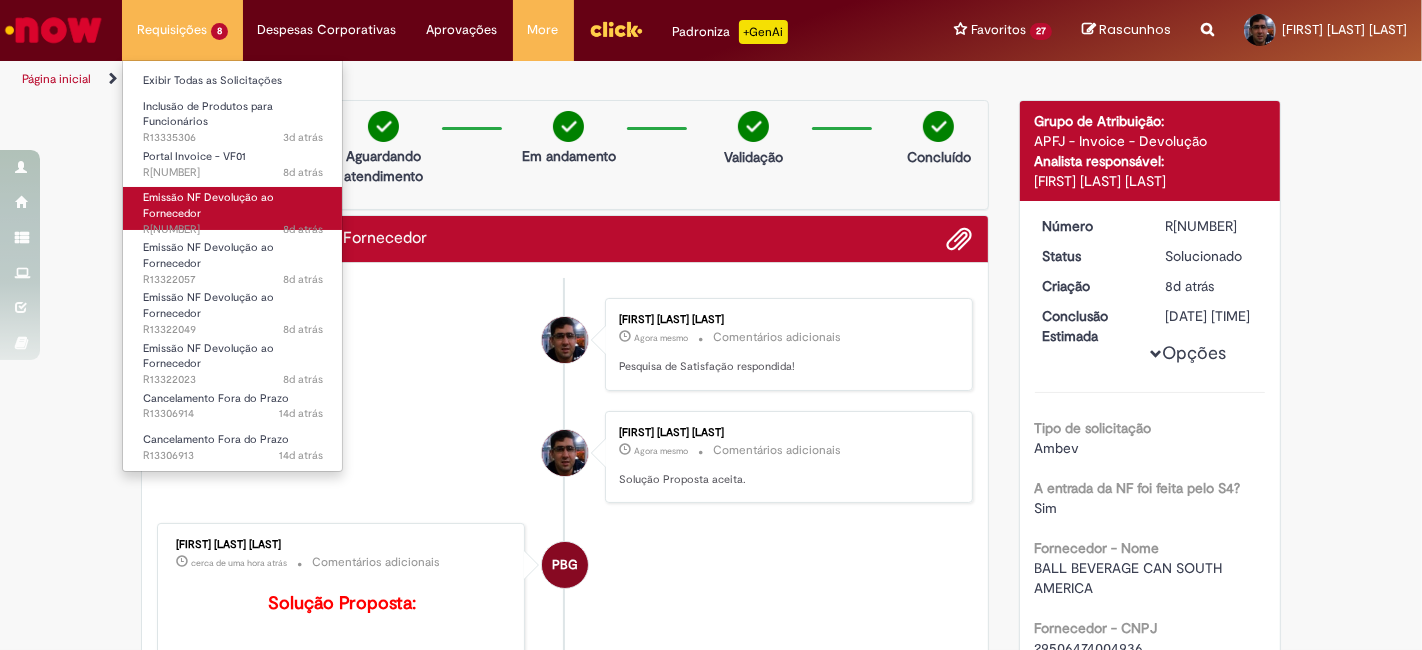 click on "Emissão NF Devolução ao Fornecedor
8d atrás 8 dias atrás  R[NUMBER]" at bounding box center [233, 208] 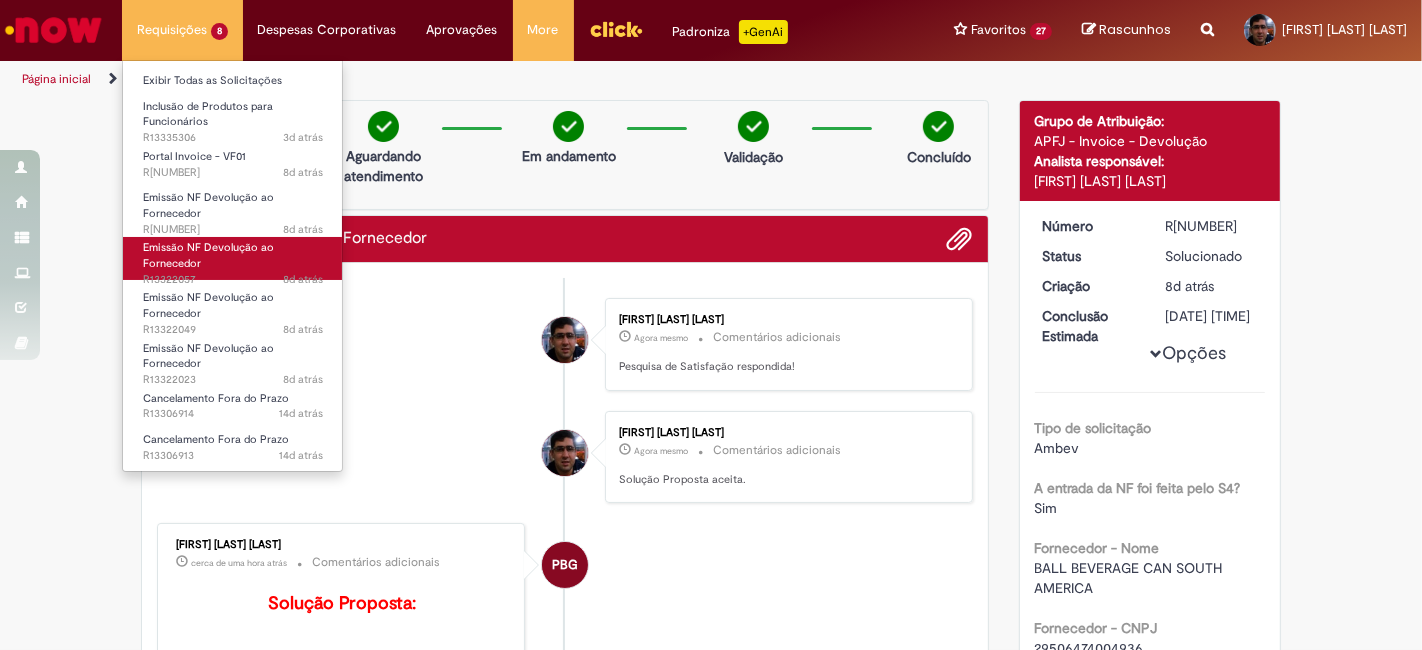 click on "Emissão NF Devolução ao Fornecedor
8d atrás 8 dias atrás  R[NUMBER]" at bounding box center (233, 258) 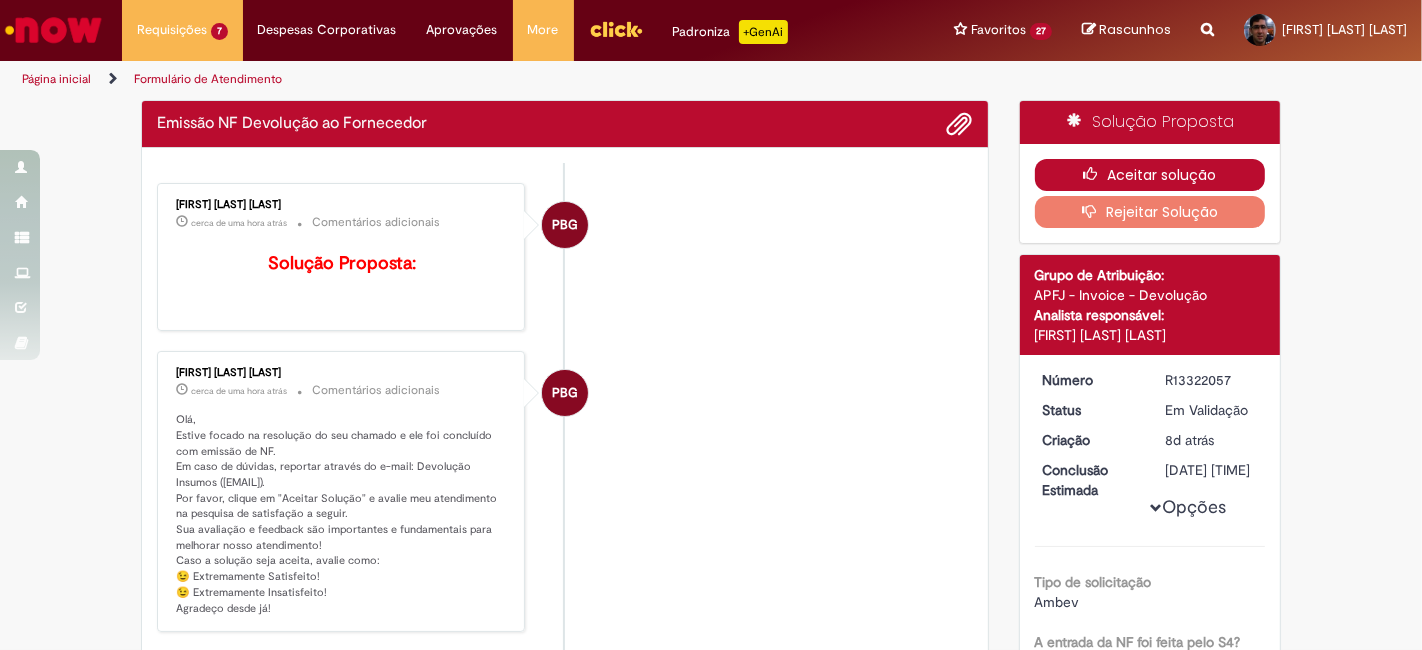 click on "Aceitar solução" at bounding box center [1150, 175] 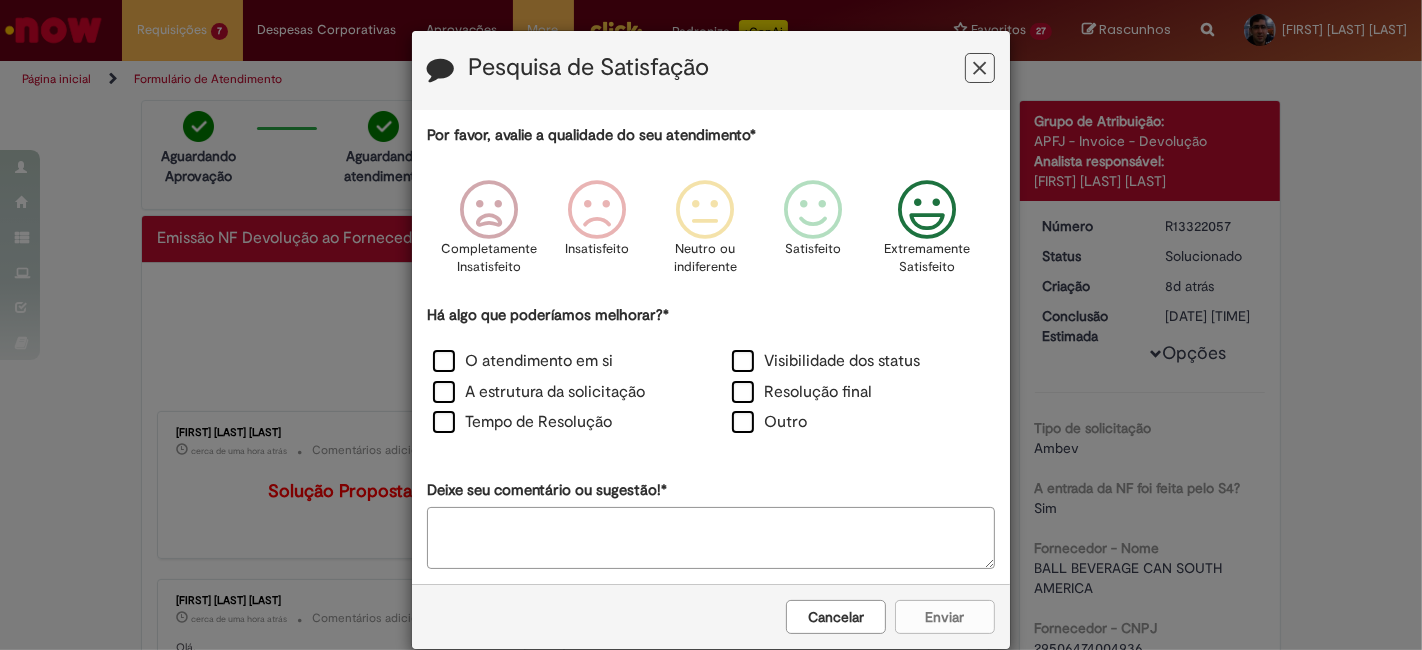 click at bounding box center [927, 210] 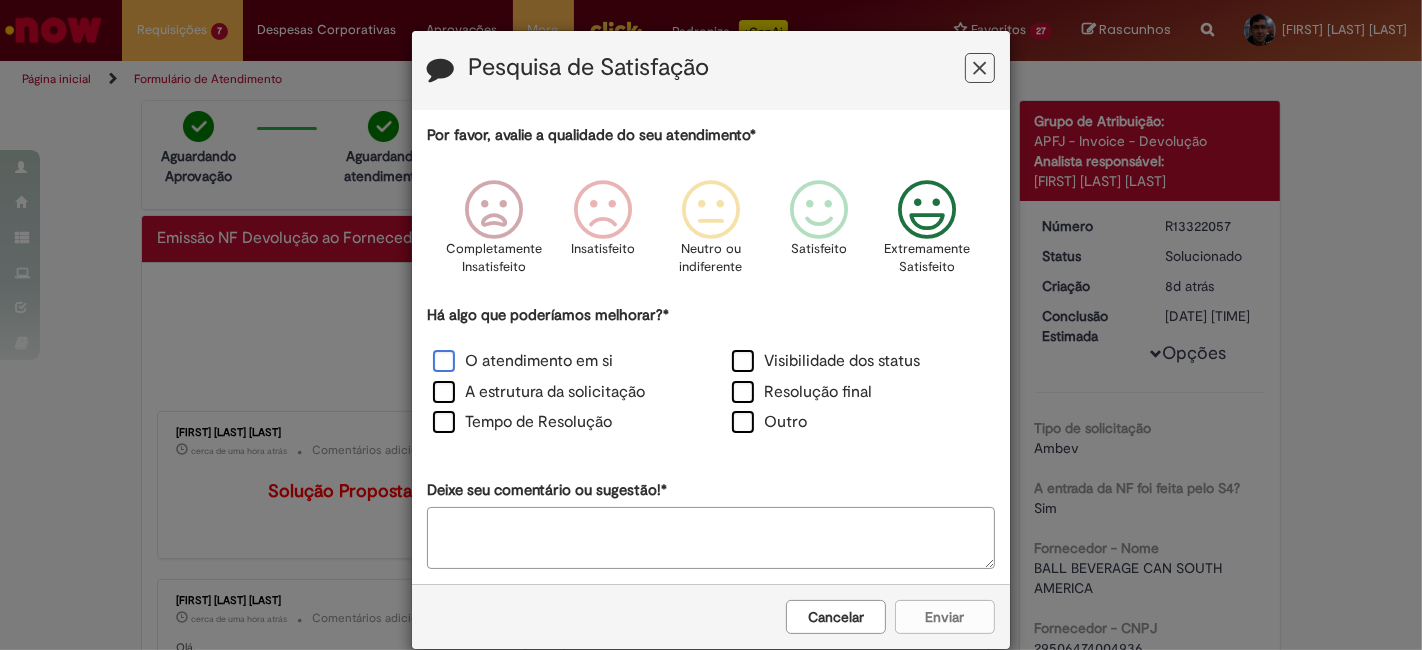click on "O atendimento em si" at bounding box center [523, 361] 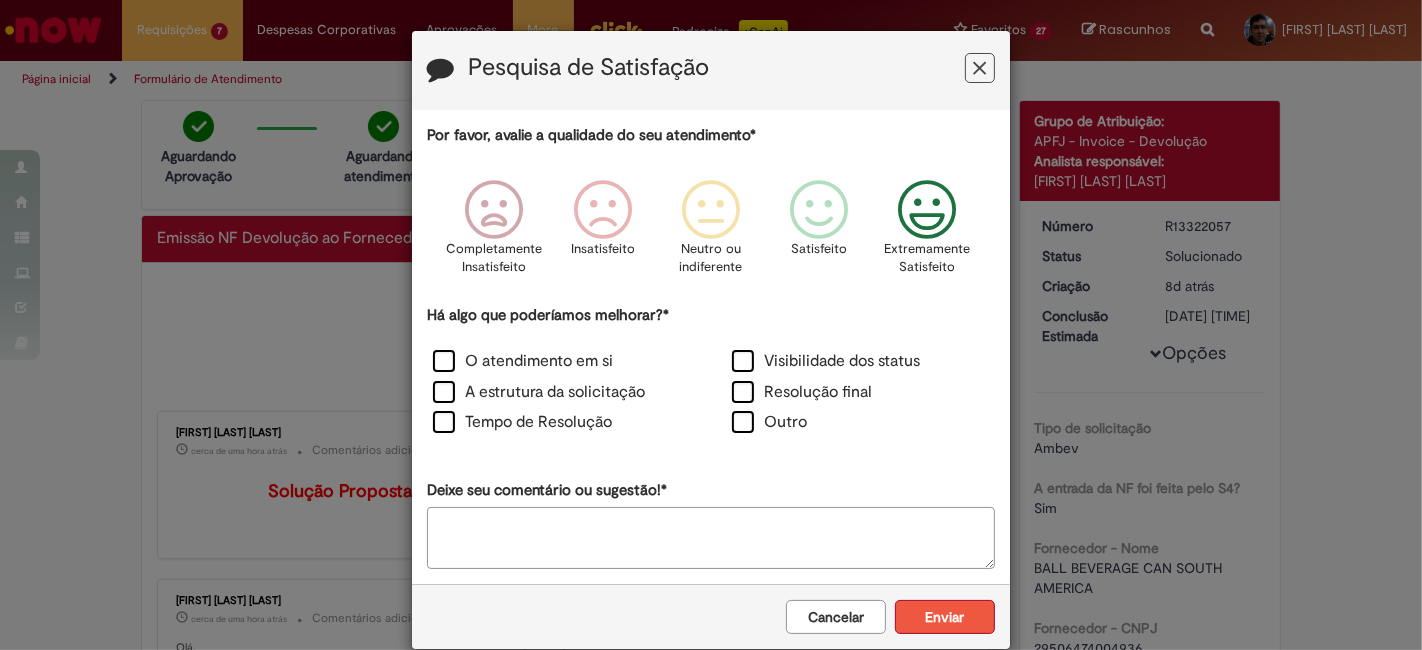 click on "Enviar" at bounding box center [945, 617] 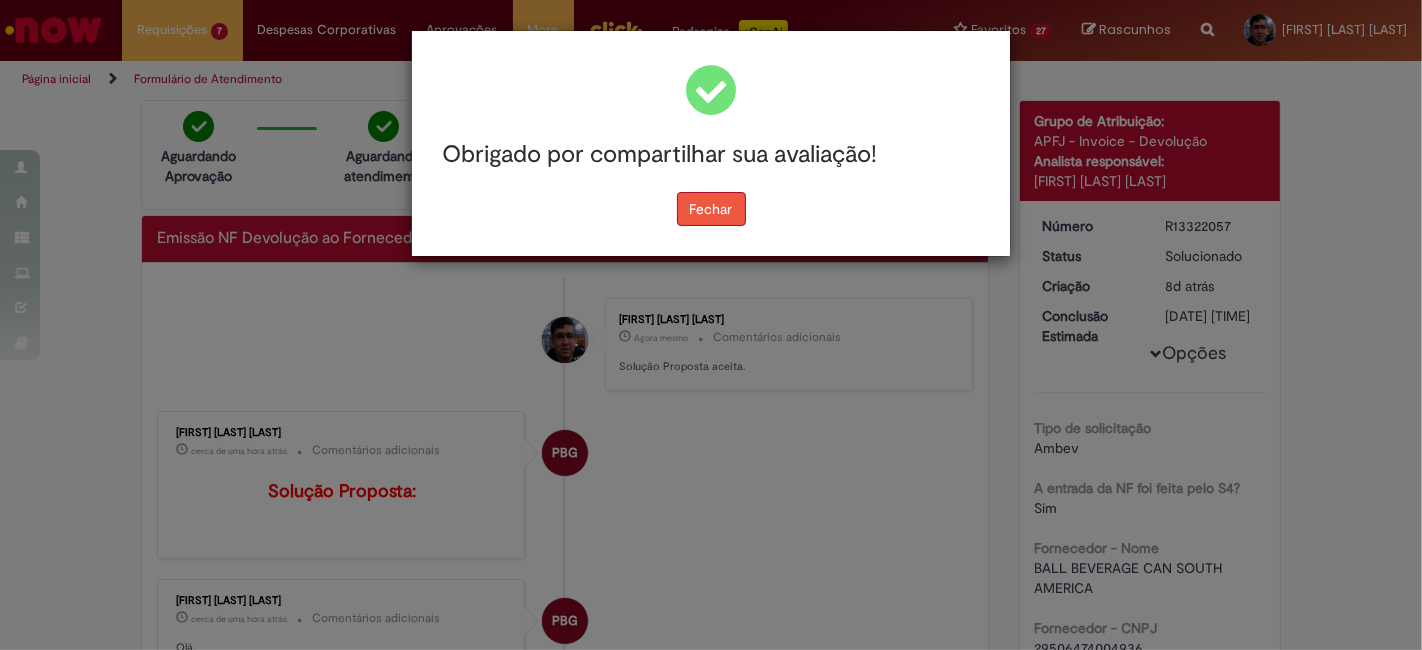 click on "Fechar" at bounding box center [711, 209] 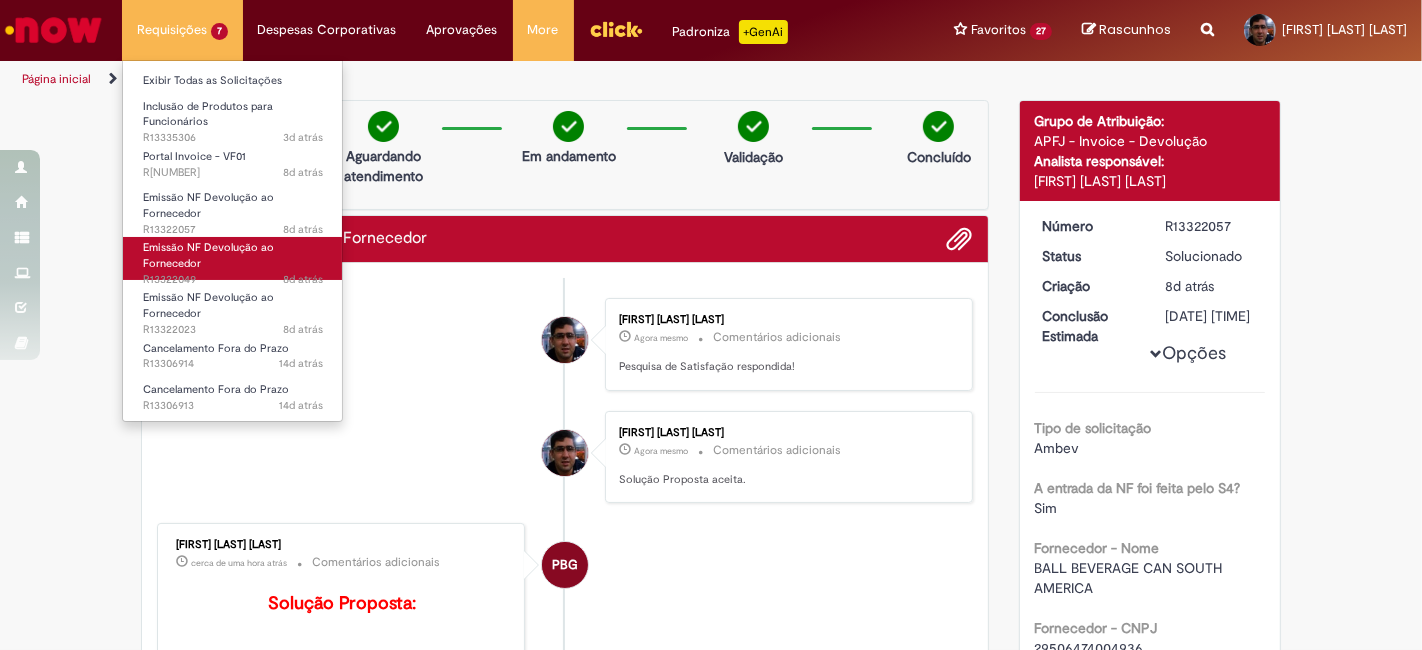 click on "Emissão NF Devolução ao Fornecedor" at bounding box center (208, 255) 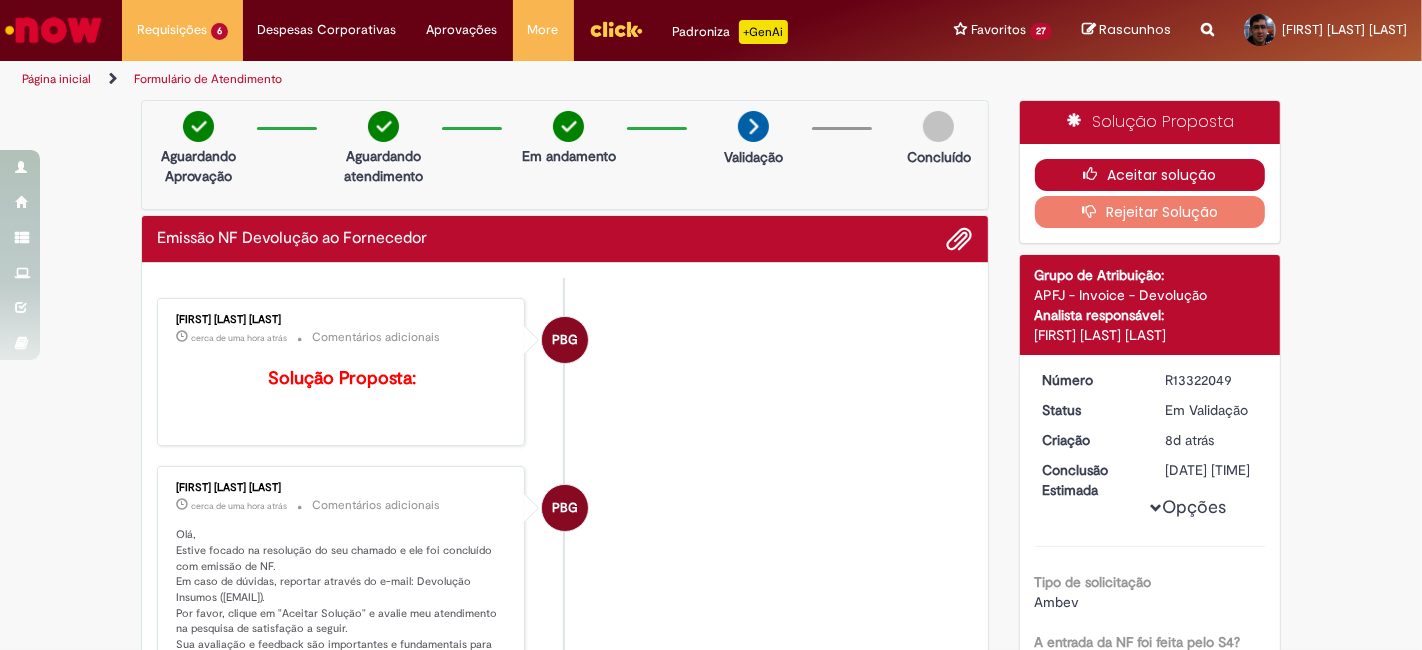 click at bounding box center [1095, 174] 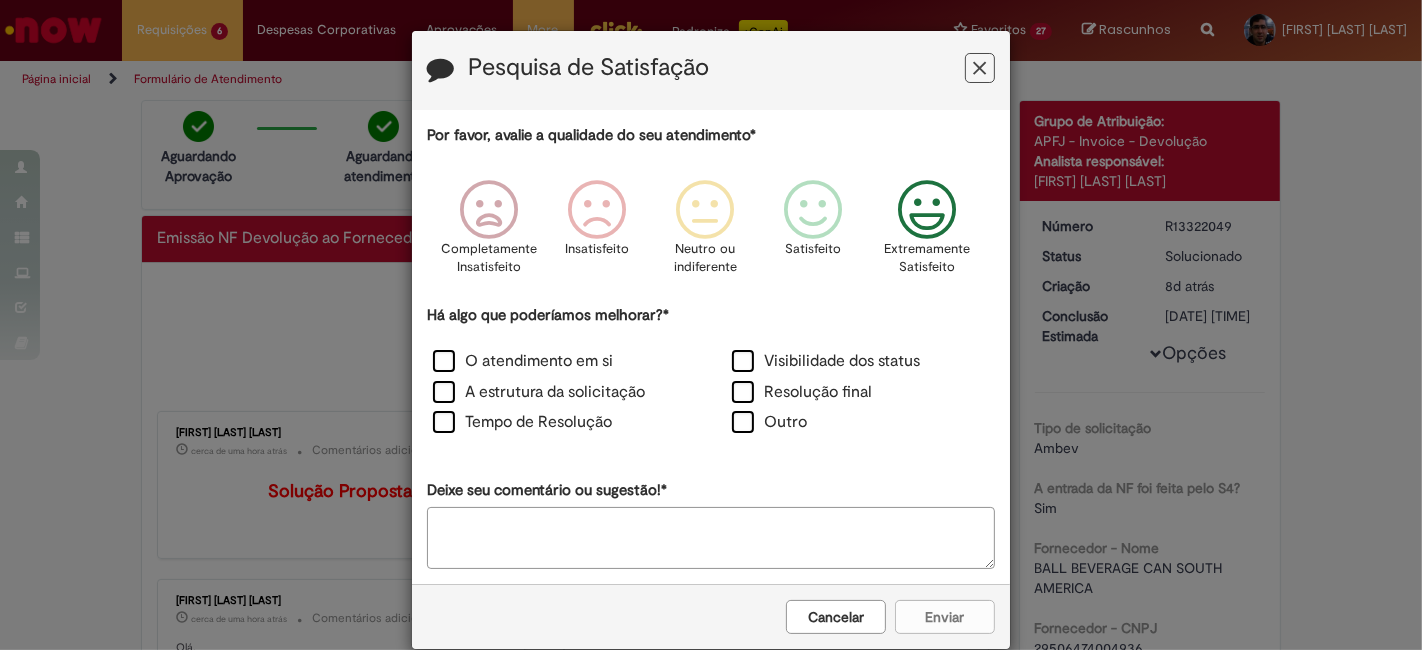 click at bounding box center (927, 210) 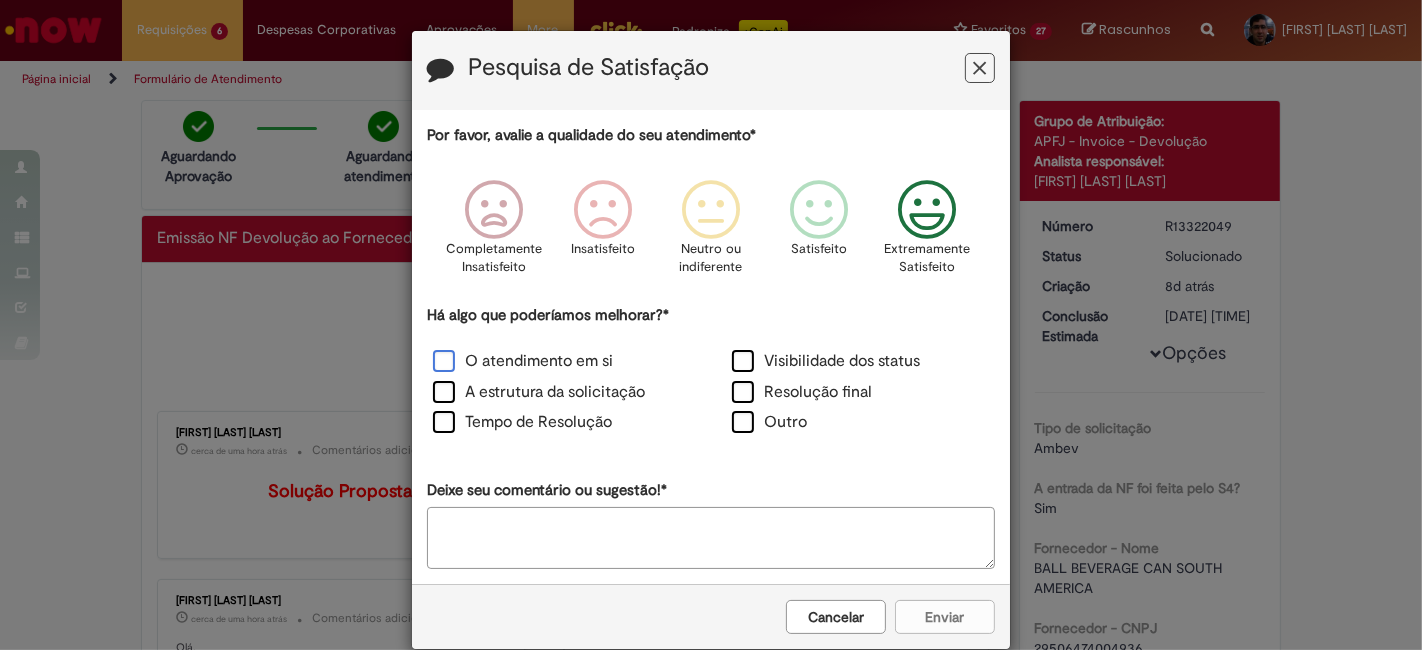 click on "O atendimento em si" at bounding box center (523, 361) 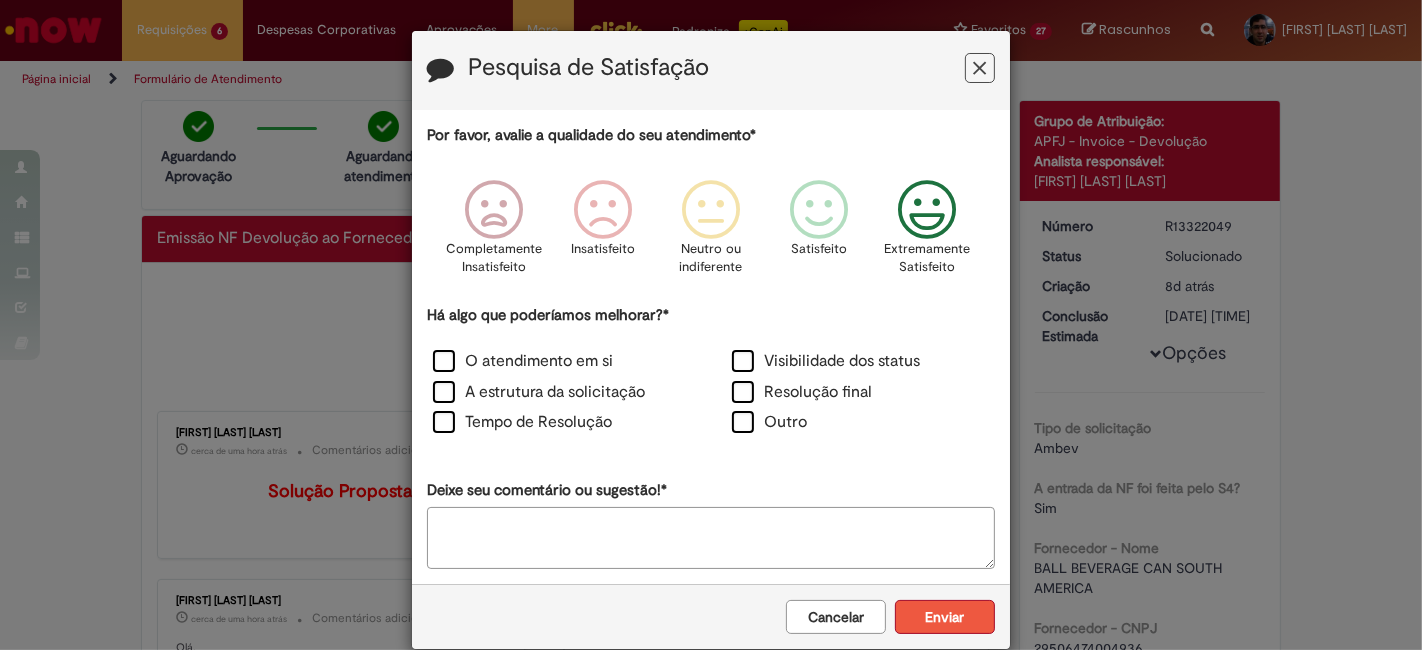 click on "Enviar" at bounding box center [945, 617] 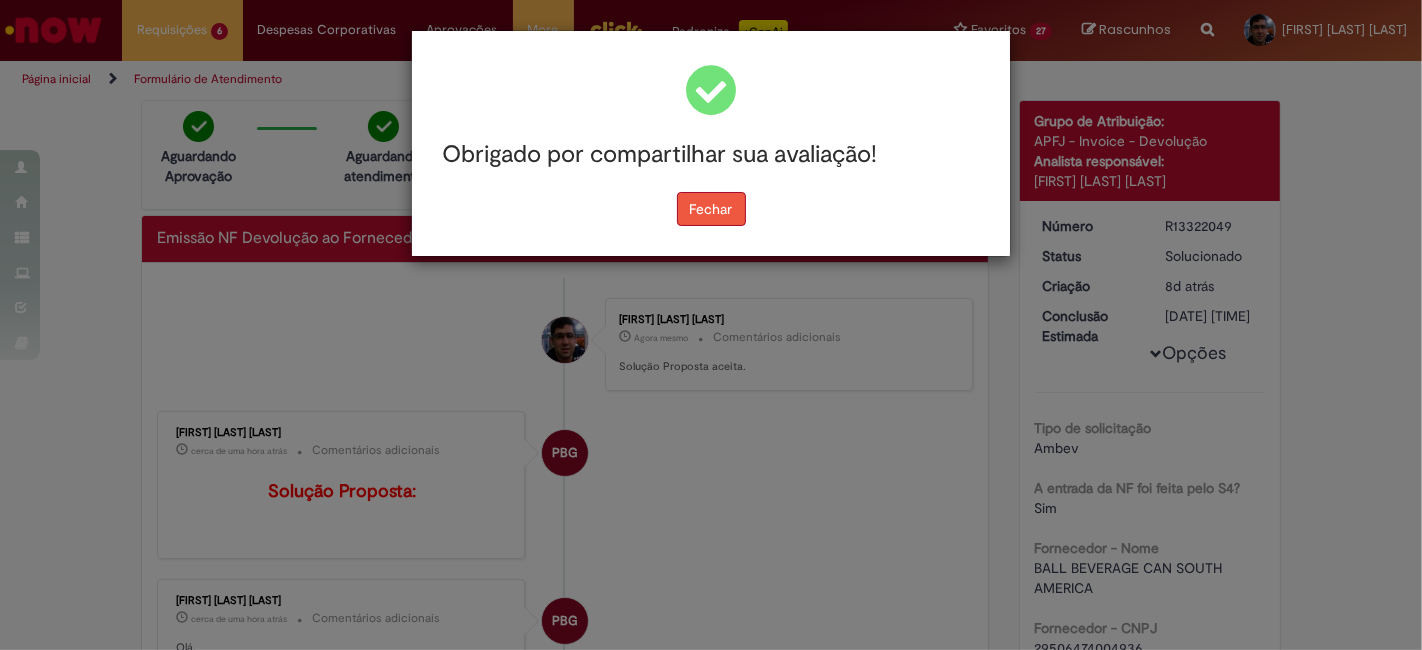 click on "Fechar" at bounding box center (711, 209) 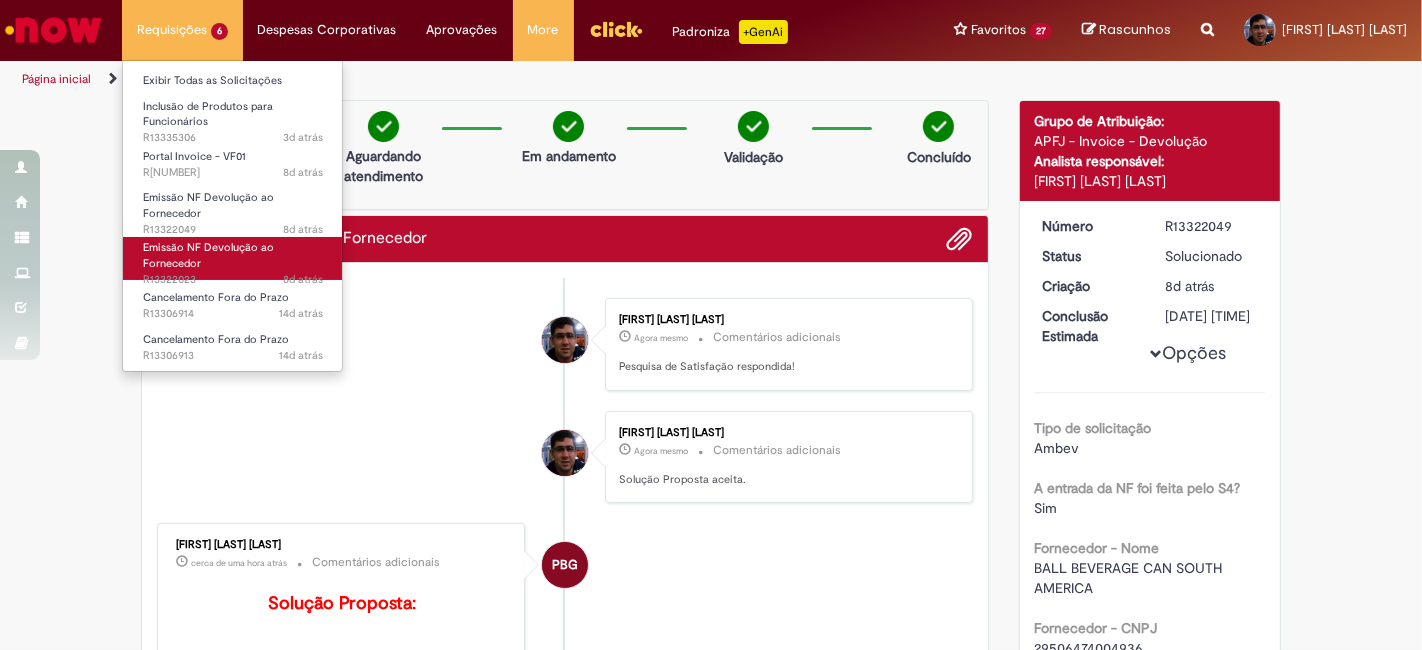 click on "Emissão NF Devolução ao Fornecedor" at bounding box center (208, 255) 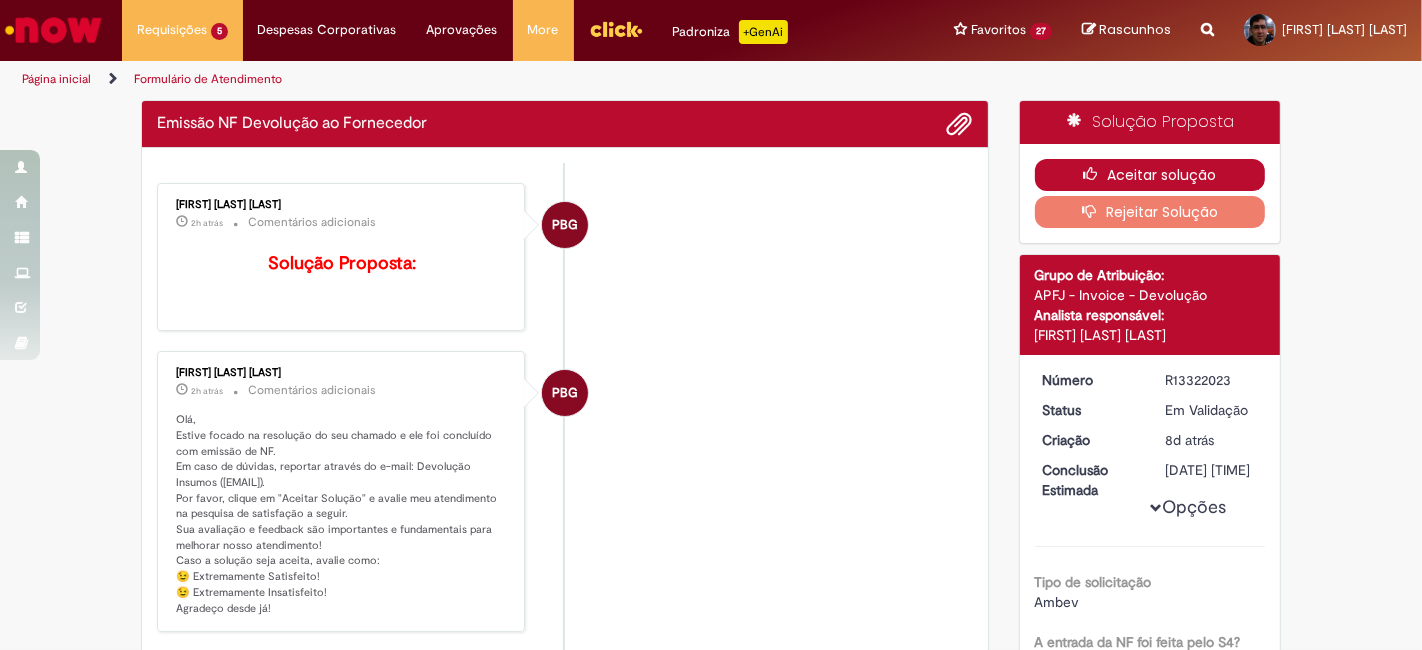 click on "Aceitar solução" at bounding box center (1150, 175) 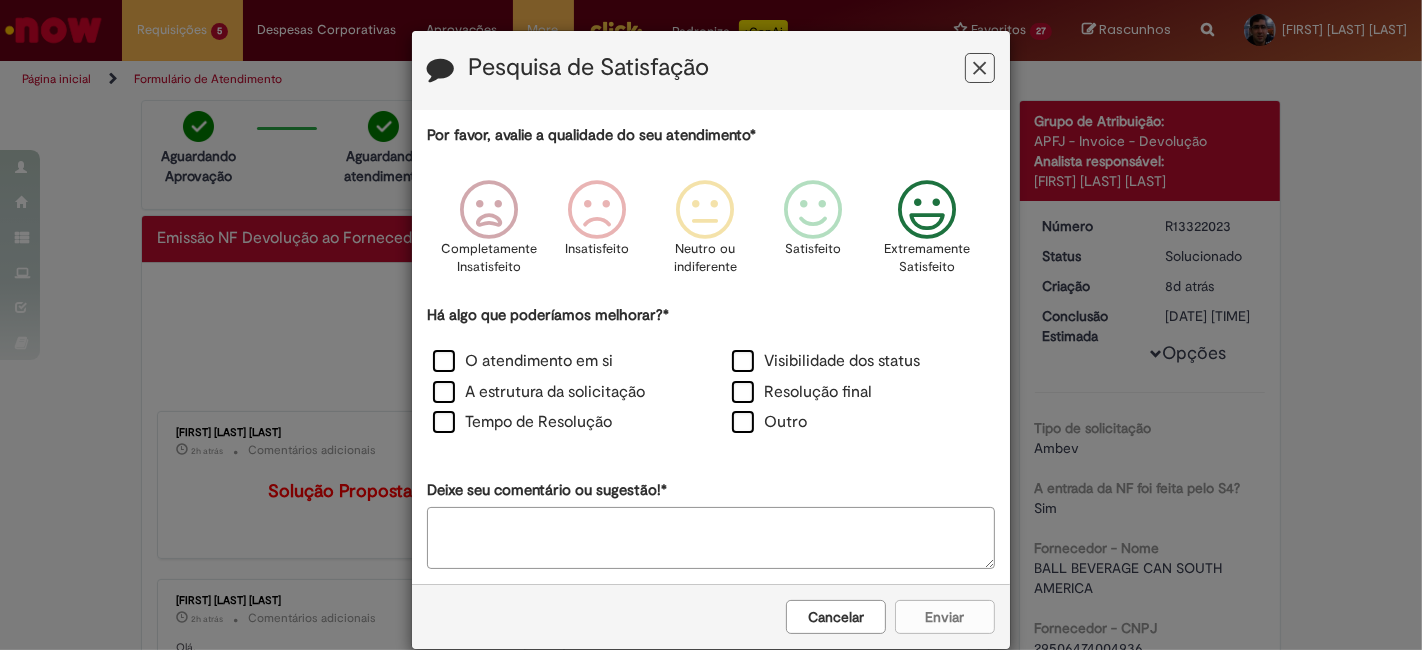 click at bounding box center [927, 210] 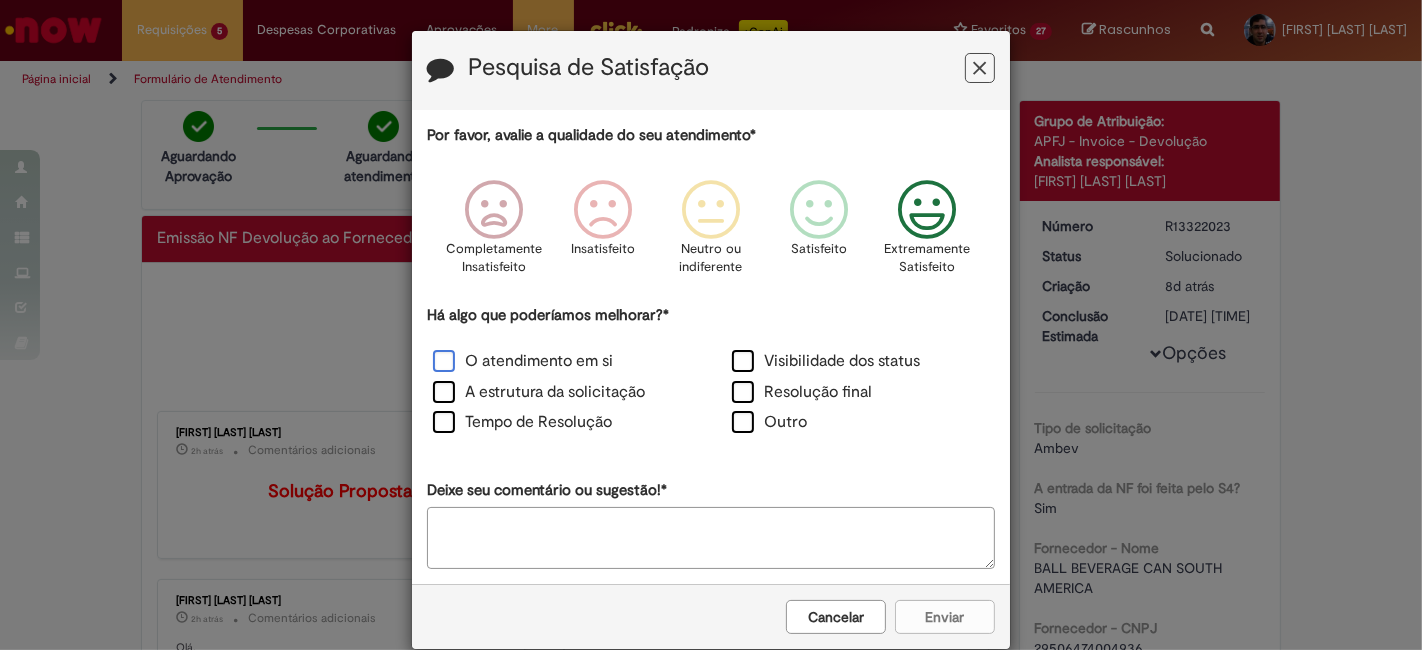 click on "O atendimento em si" at bounding box center (523, 361) 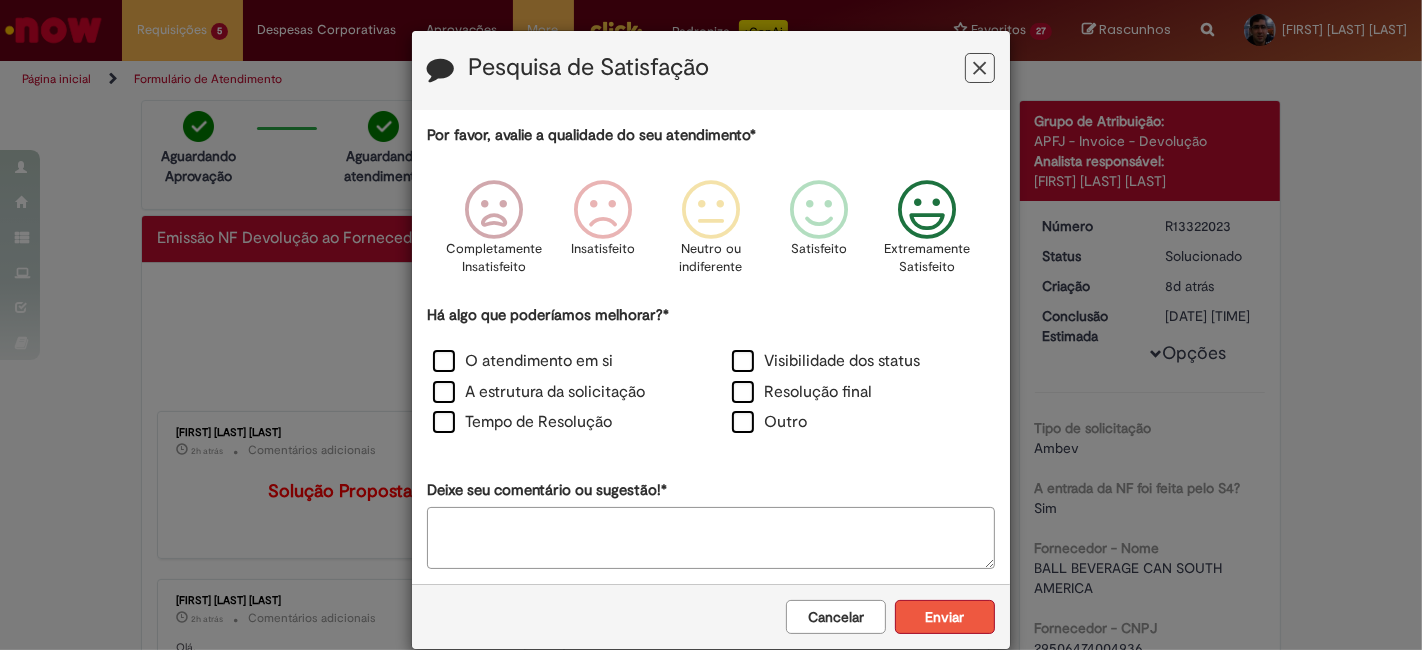 click on "Enviar" at bounding box center [945, 617] 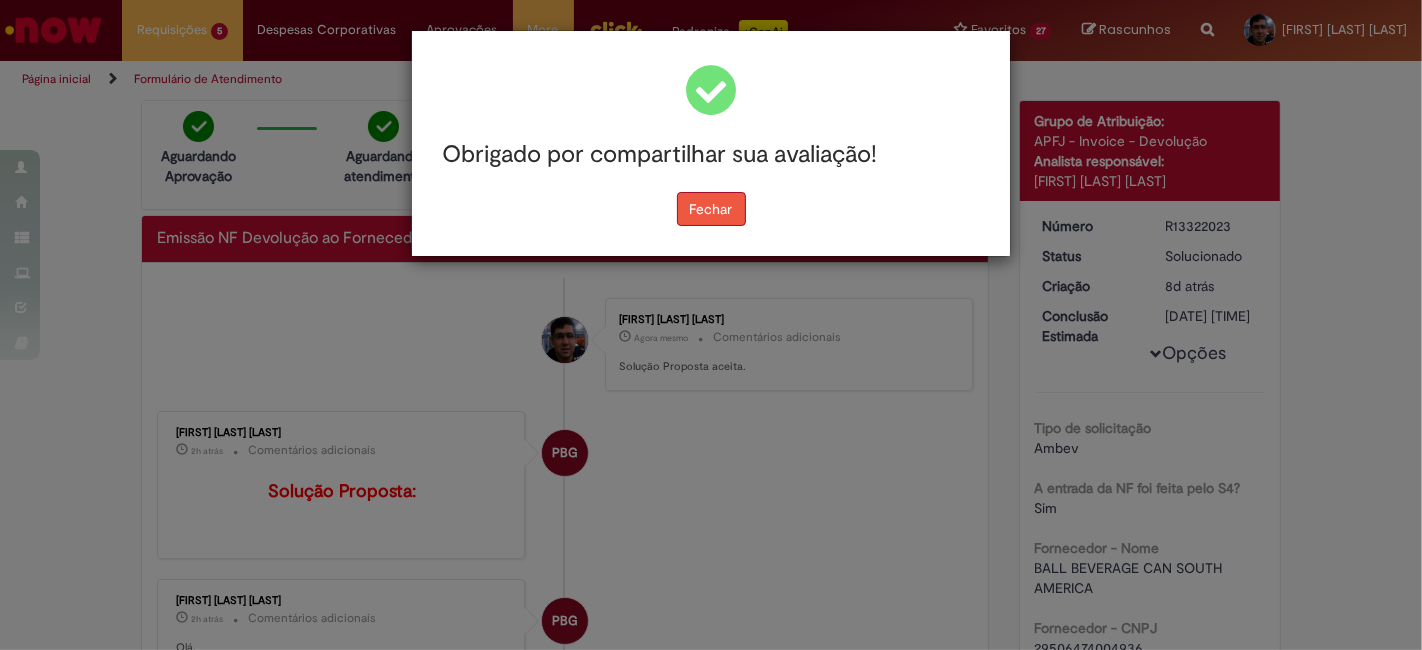 click on "Fechar" at bounding box center (711, 209) 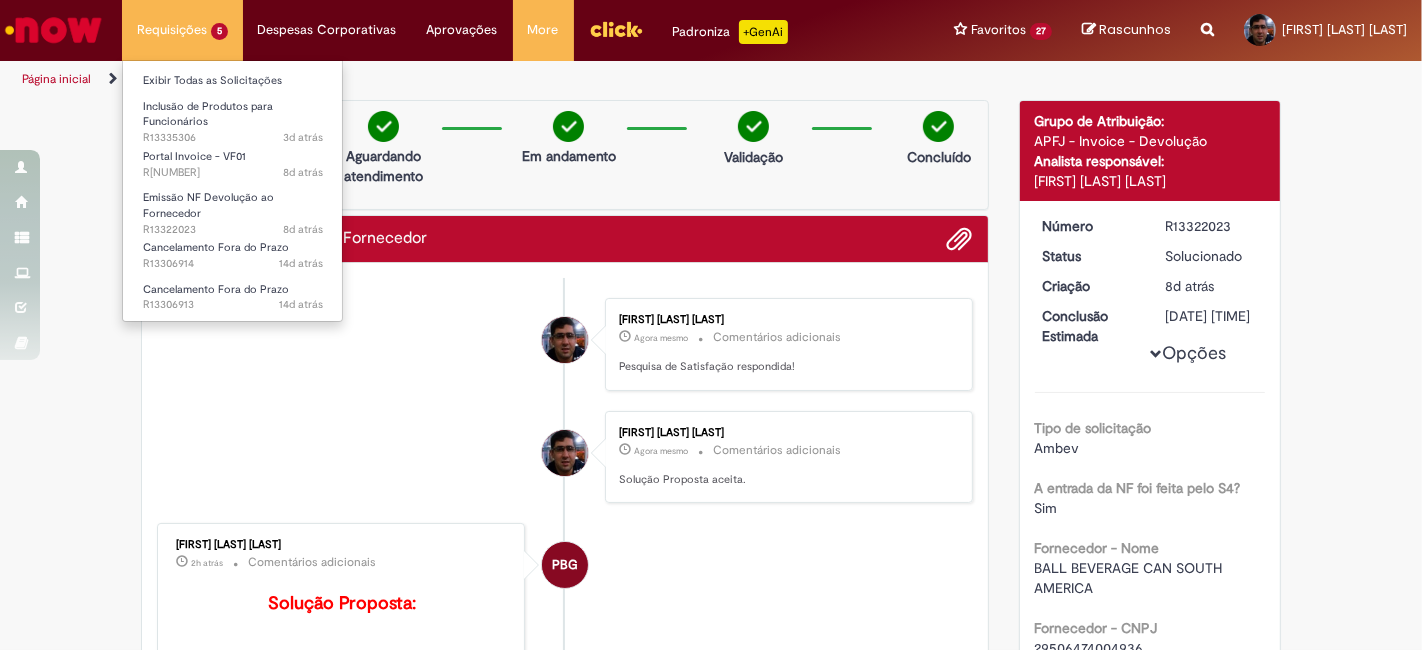 click on "Requisições   5
Exibir Todas as Solicitações
Inclusão de Produtos para Funcionários
3d atrás 3 dias atrás  R[NUMBER]
Portal Invoice - VF01
8d atrás 8 dias atrás  R[NUMBER]
Emissão NF Devolução ao Fornecedor
8d atrás 8 dias atrás  R[NUMBER]
Cancelamento Fora do Prazo
14d atrás 14 dias atrás  R[NUMBER]
Cancelamento Fora do Prazo
14d atrás 14 dias atrás  R[NUMBER]" at bounding box center [182, 30] 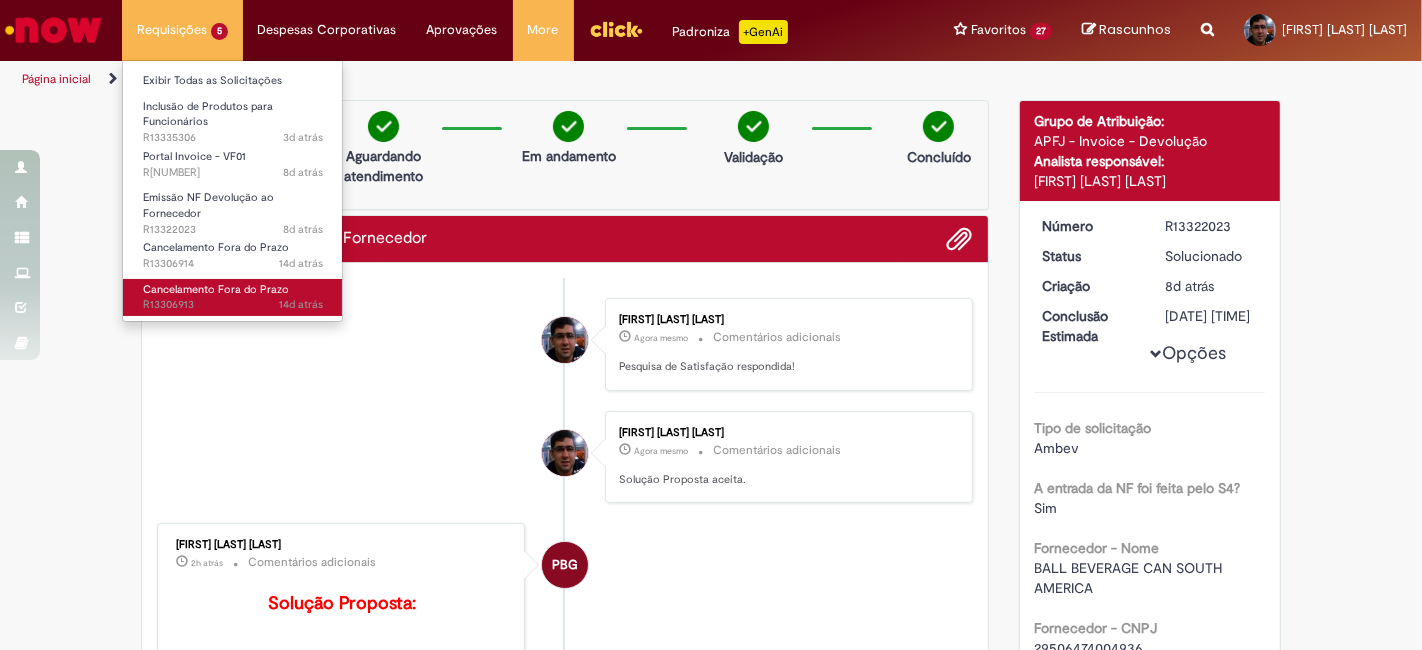 click on "Cancelamento Fora do Prazo" at bounding box center [216, 289] 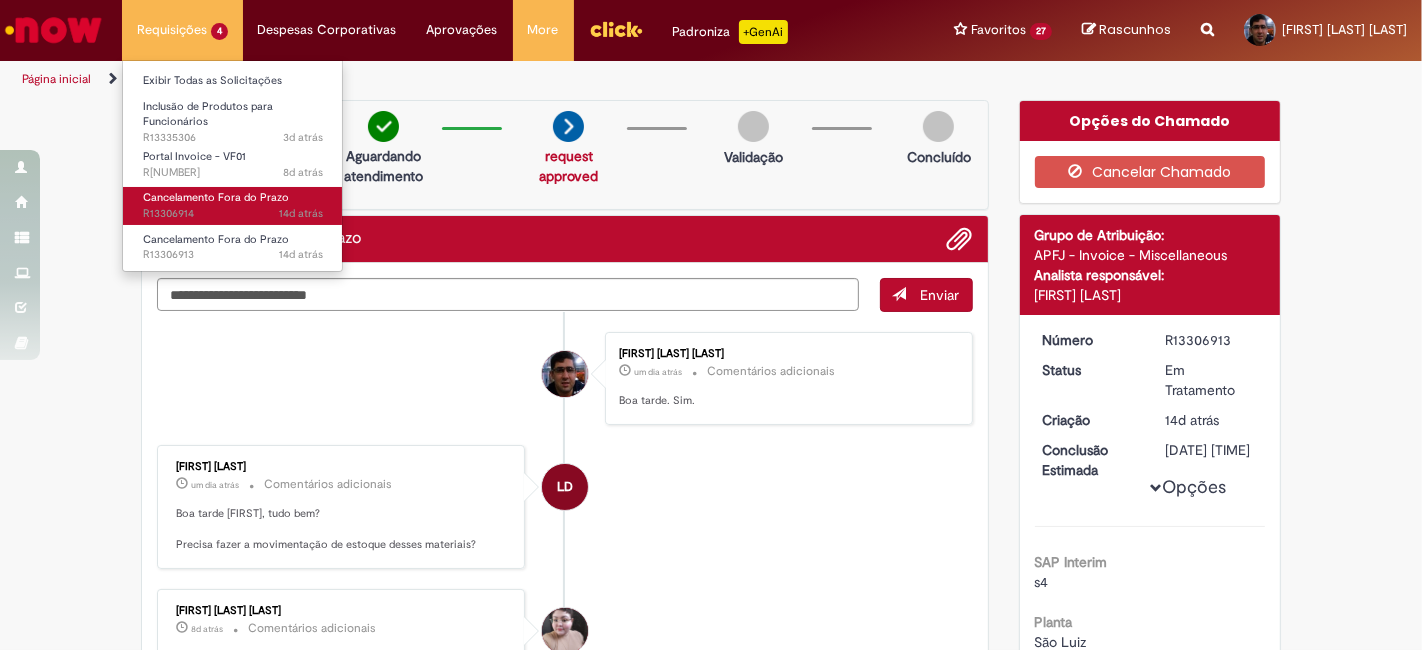 click on "Cancelamento Fora do Prazo" at bounding box center (216, 197) 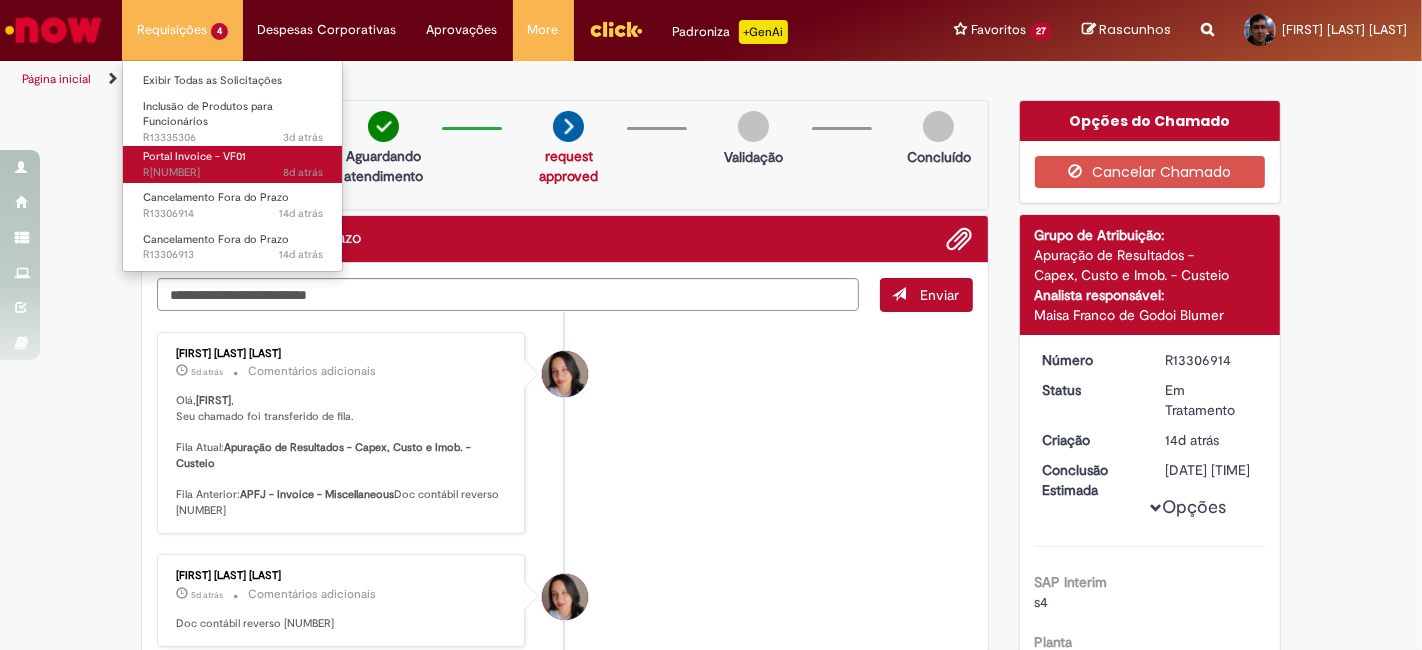 click on "[TIME] [TIME]  R13322182" at bounding box center [233, 173] 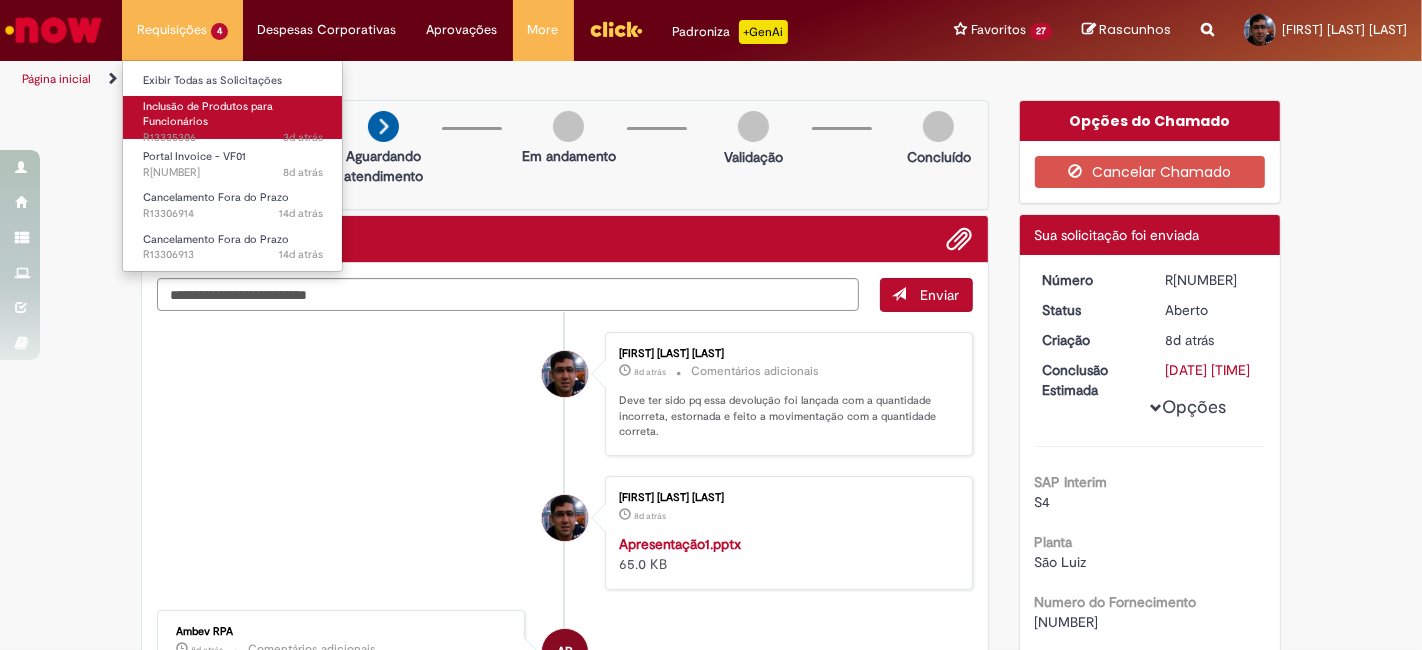 click on "3d atrás 3 dias atrás  R13335306" at bounding box center (233, 138) 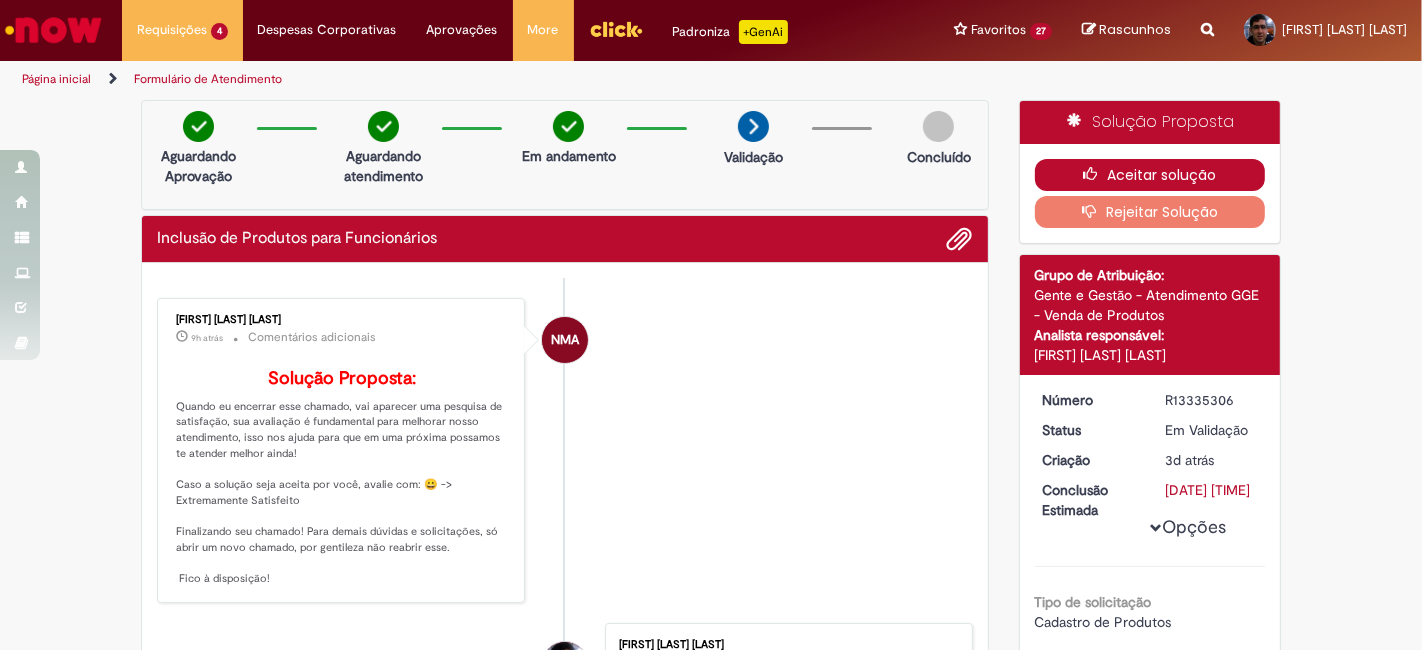 click on "Aceitar solução" at bounding box center [1150, 175] 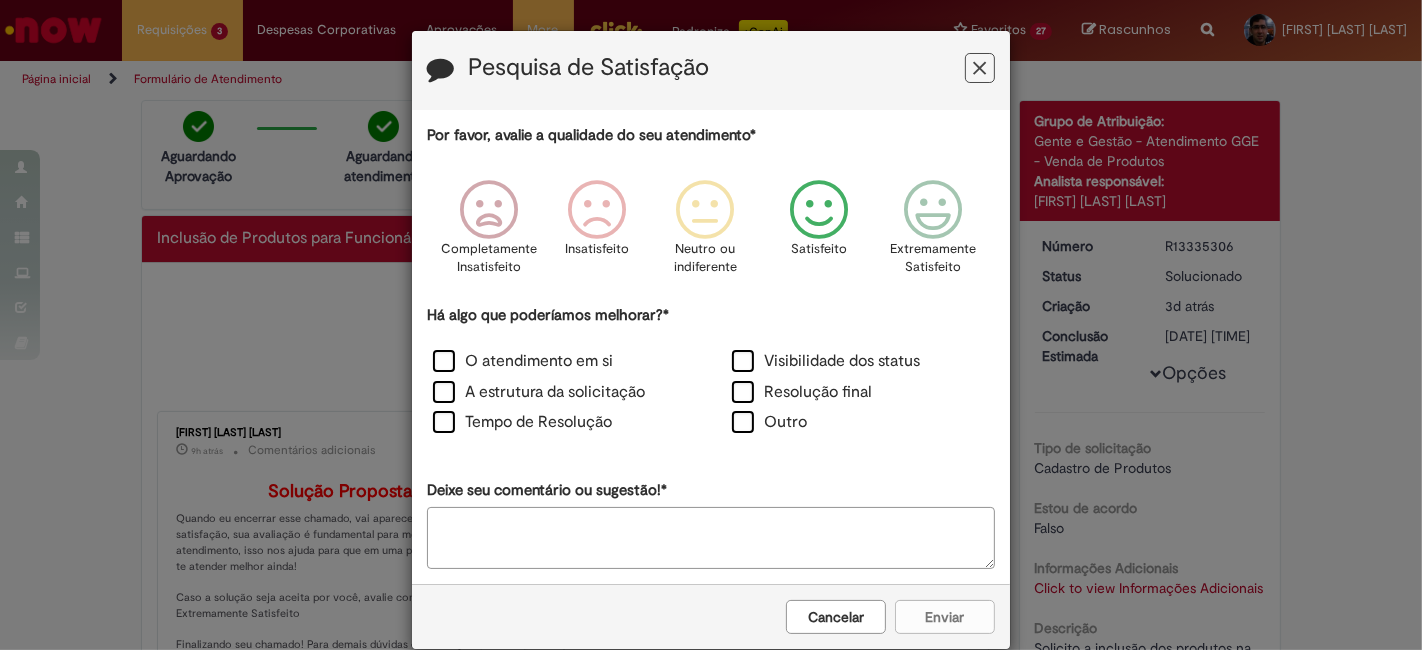 click at bounding box center [819, 210] 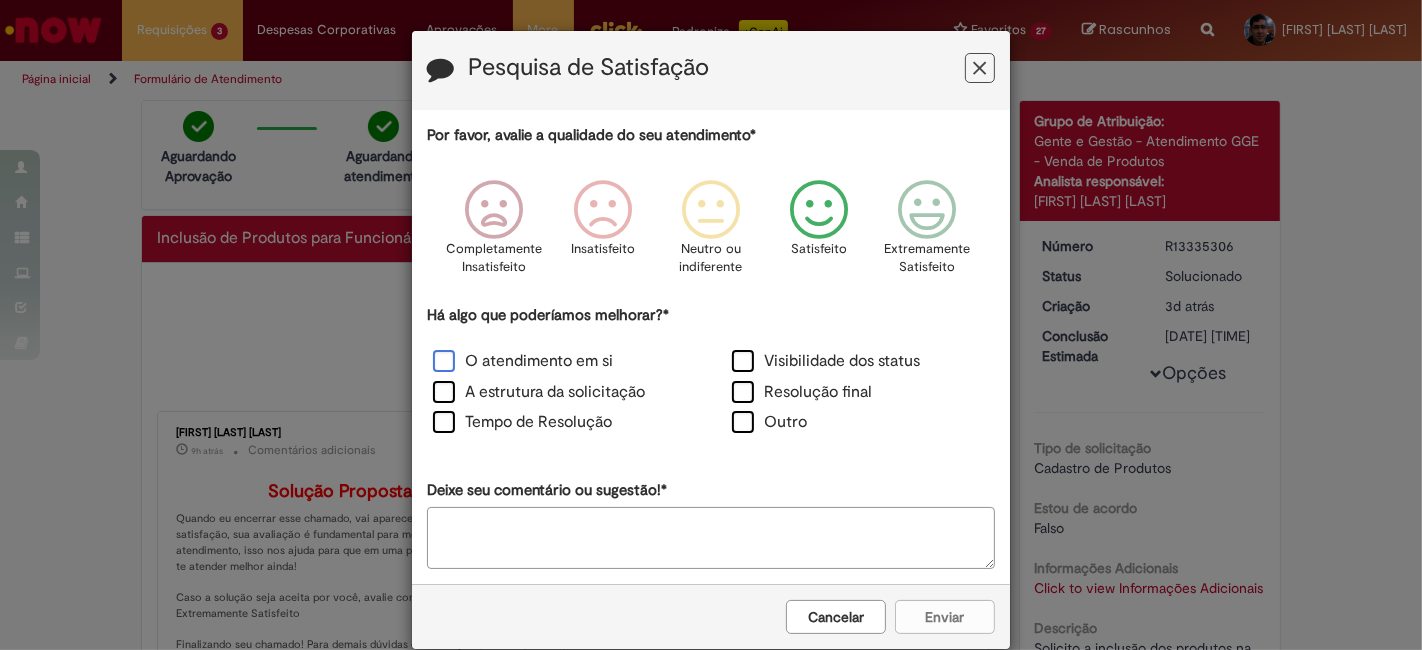click on "O atendimento em si" at bounding box center (523, 361) 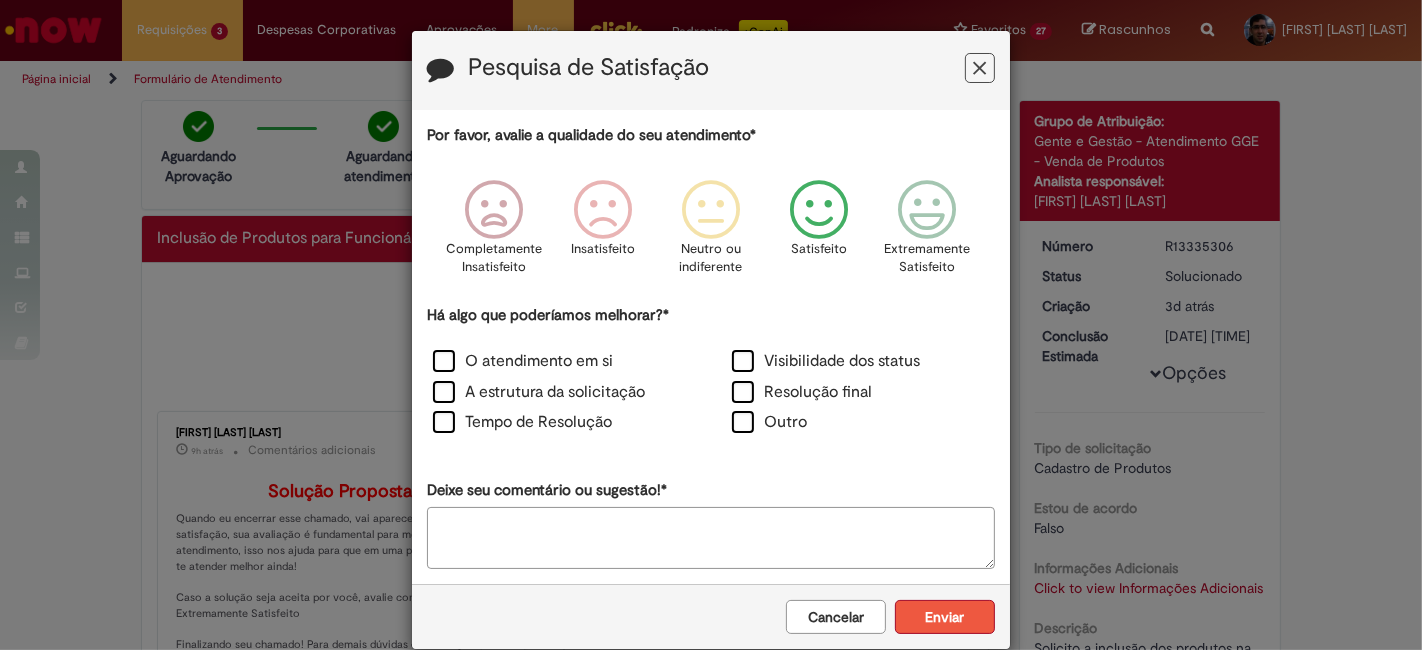 click on "Enviar" at bounding box center [945, 617] 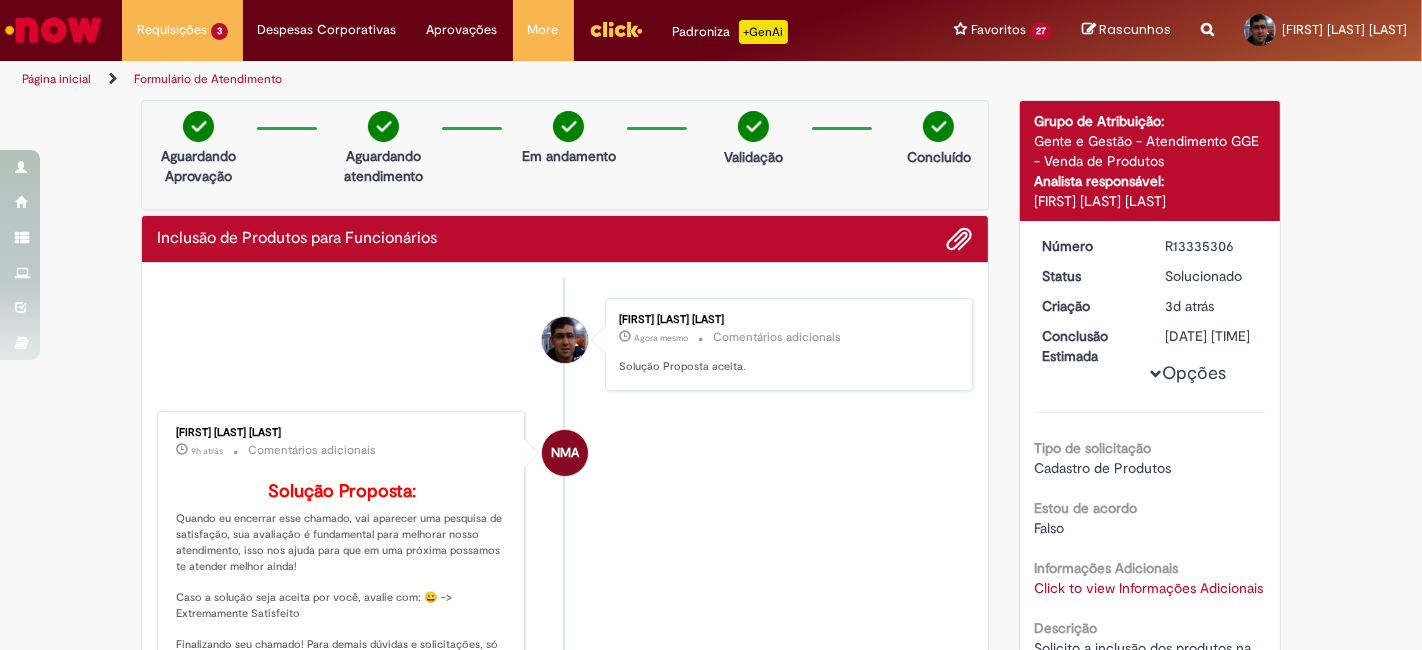 click on "Obrigado por compartilhar sua avaliação!
Fechar" at bounding box center [711, 86] 